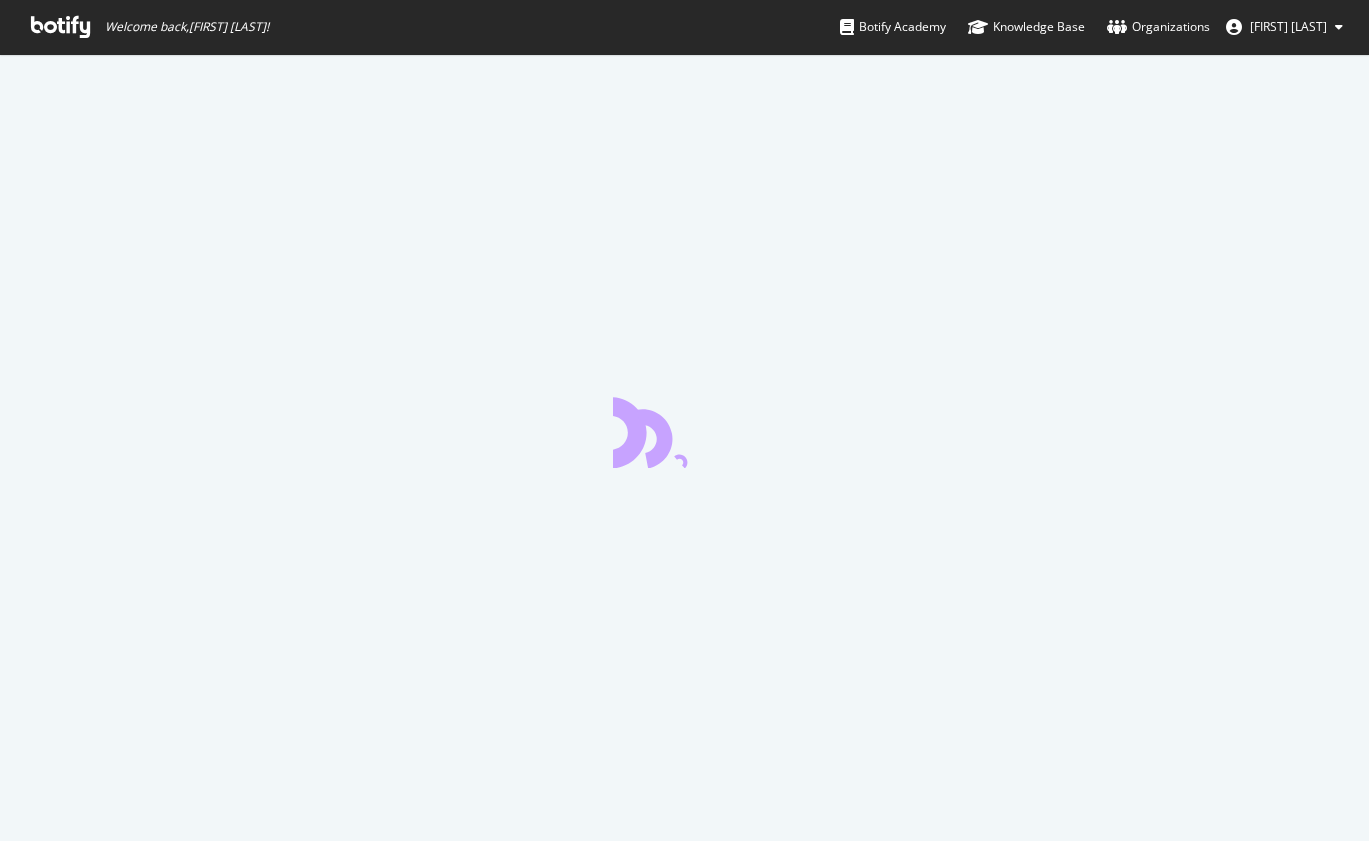 scroll, scrollTop: 0, scrollLeft: 0, axis: both 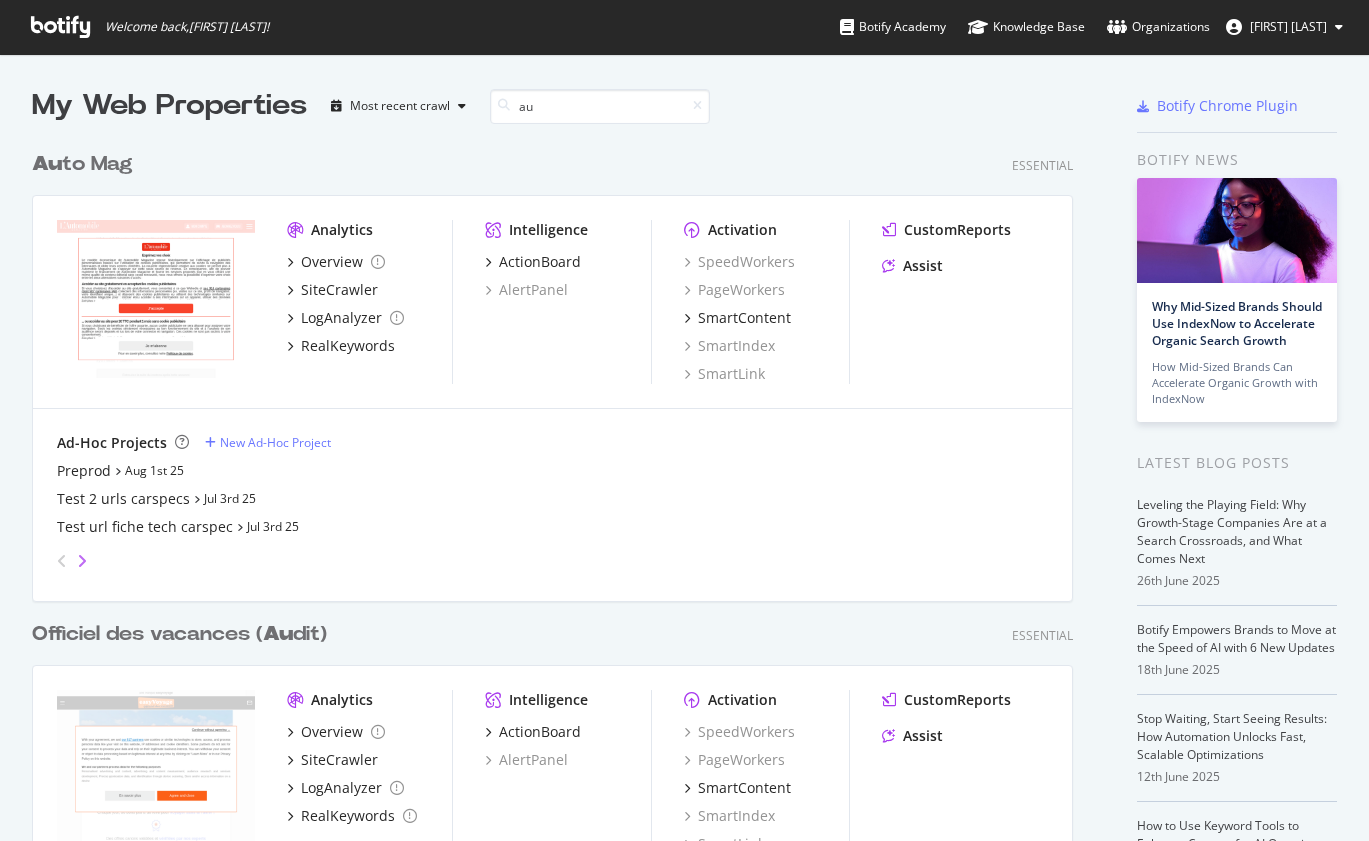 type on "au" 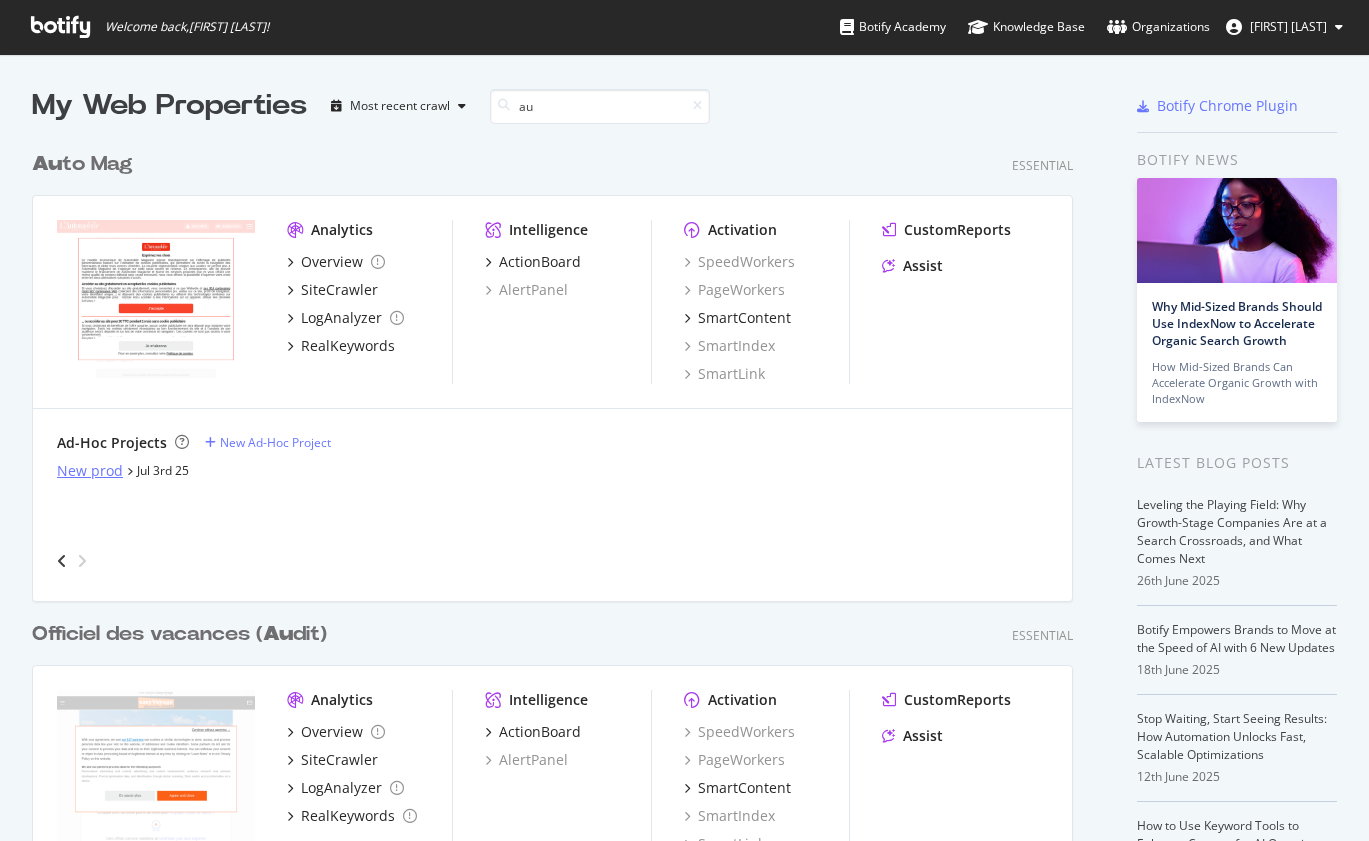click on "New prod" at bounding box center [90, 471] 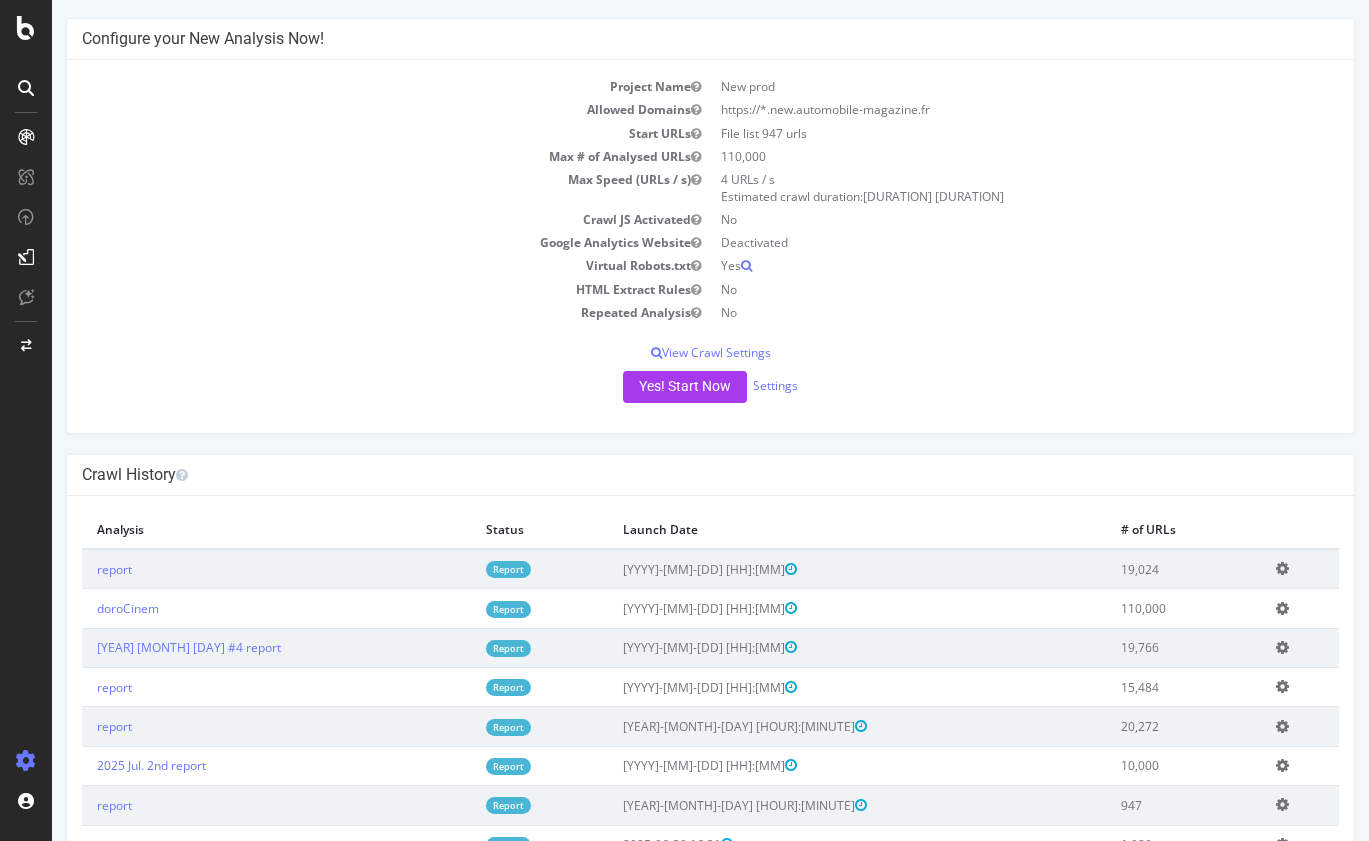 scroll, scrollTop: 0, scrollLeft: 0, axis: both 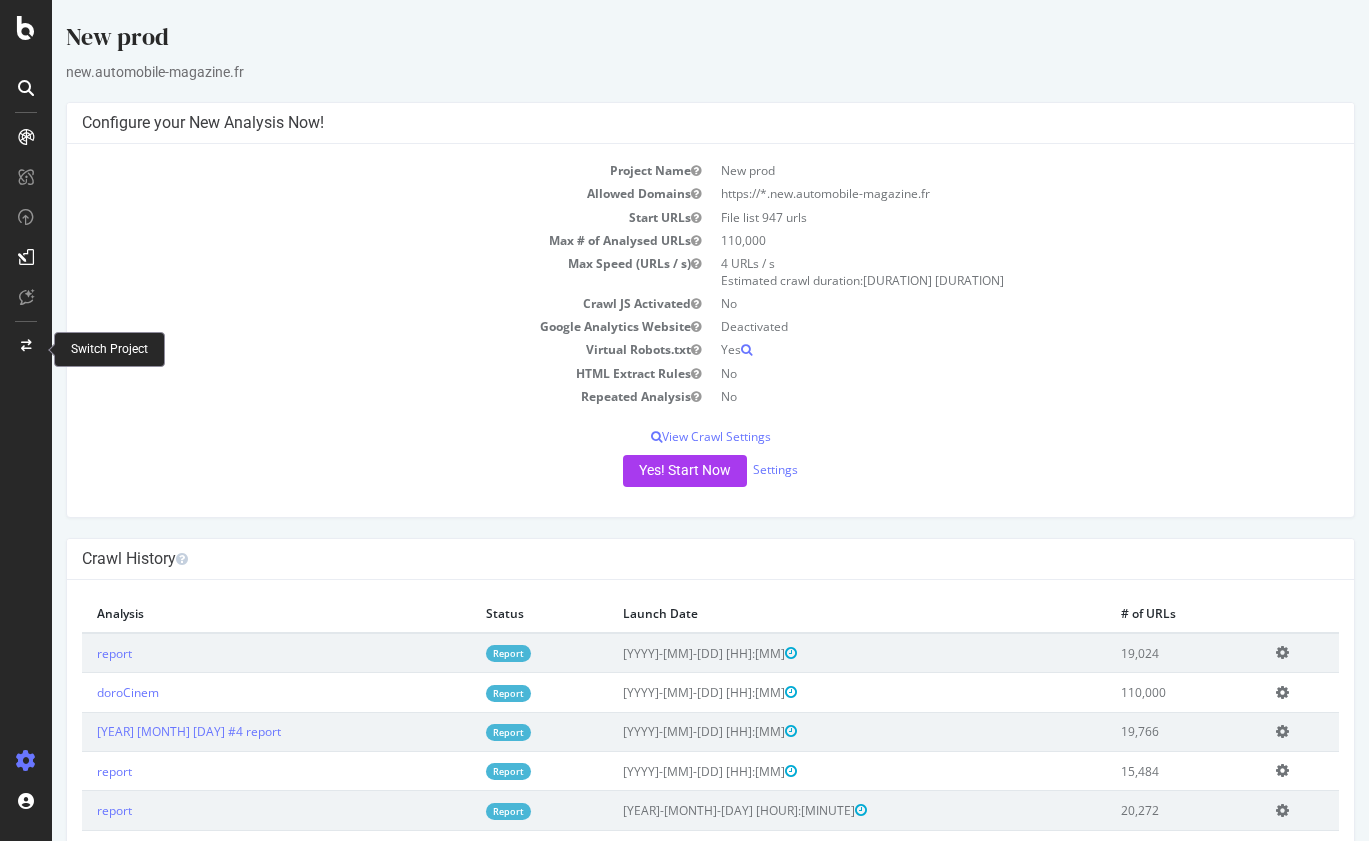 click at bounding box center (26, 346) 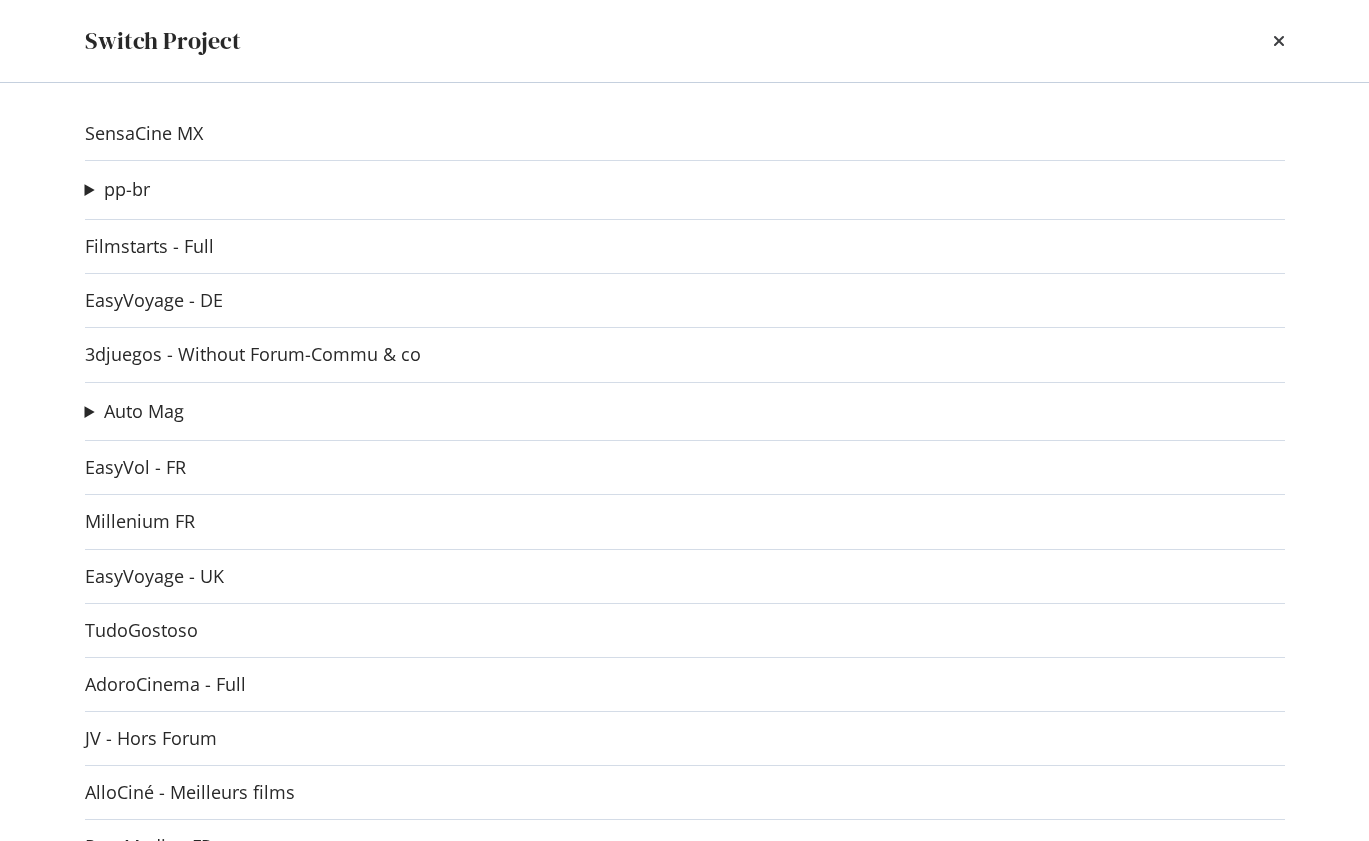 click on "SensaCine MX pp-br www.purebreak.com.br Ad-Hoc Project Filmstarts - Full EasyVoyage - DE 3djuegos - Without Forum-Commu & co Auto Mag Preprod Ad-Hoc Project Test 2 urls carspecs Ad-Hoc Project Test url fiche tech carspec Ad-Hoc Project New prod Ad-Hoc Project EasyVol - FR Millenium FR EasyVoyage - UK TudoGostoso AdoroCinema - Full JV - Hors Forum AlloCiné - Meilleurs films PureMedia - FR JV - Edito 3djuegos - Full PureCharts - FR 750g - FR MobilitéVerte Le10Sport PP- FR Easyvoyage - FR Minhavida www.espinof.com/ SensaCine - Monthly AlloCiné - Full QA preprod php8 Ad-Hoc Project EasyVoyage - IT EasyVoyage - ES Sensacine CO AcademieDuGout PureBreak - FR TooCamp - FR Millenium ES Lokapi - FR Millenium US Beyazperde - Monthly Officiel des vacances (Audit) TerraFemina - FR br.ign.com GamePro JeuxActus GameStar GamePressure US 750g - Top Recipes EV New STG AmandineCooking DealChecker www-staging.chartsinfrance.net/ www.xataka.com/ www.lebonguide.com/ www.alibabuy.com/ bonsplans.officiel-des-vacances.com/lp/liste" at bounding box center [685, 462] 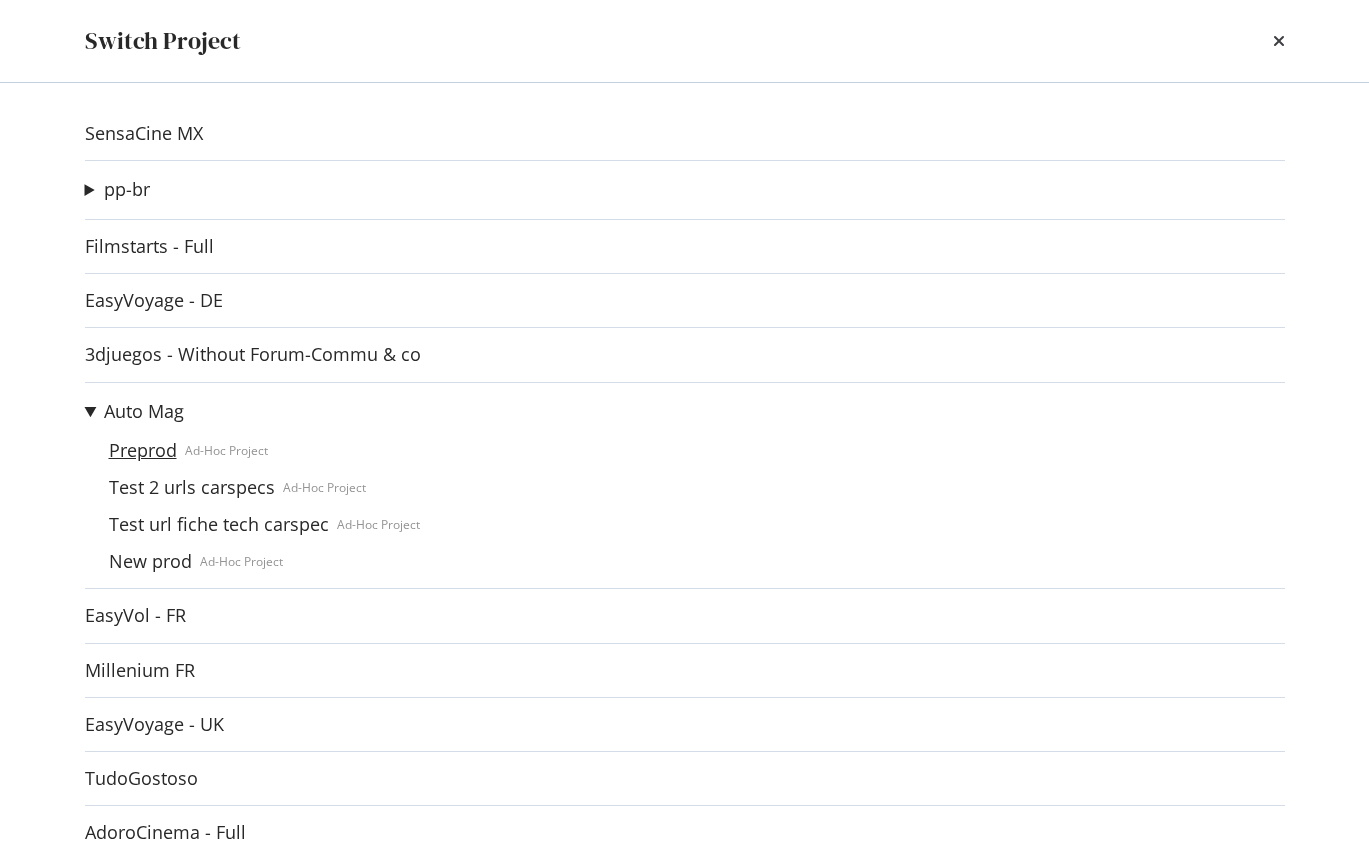 click on "Preprod" at bounding box center [143, 450] 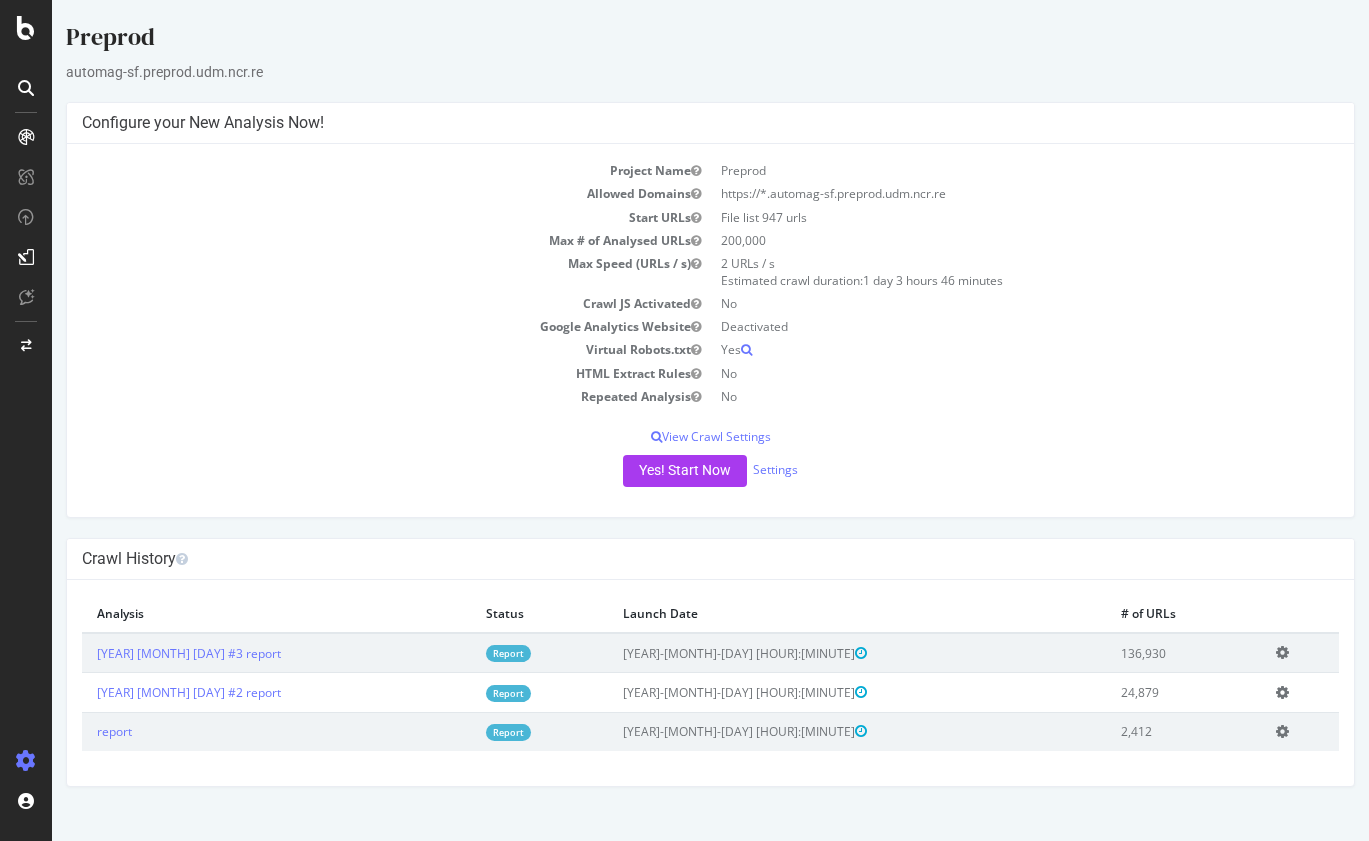scroll, scrollTop: 0, scrollLeft: 0, axis: both 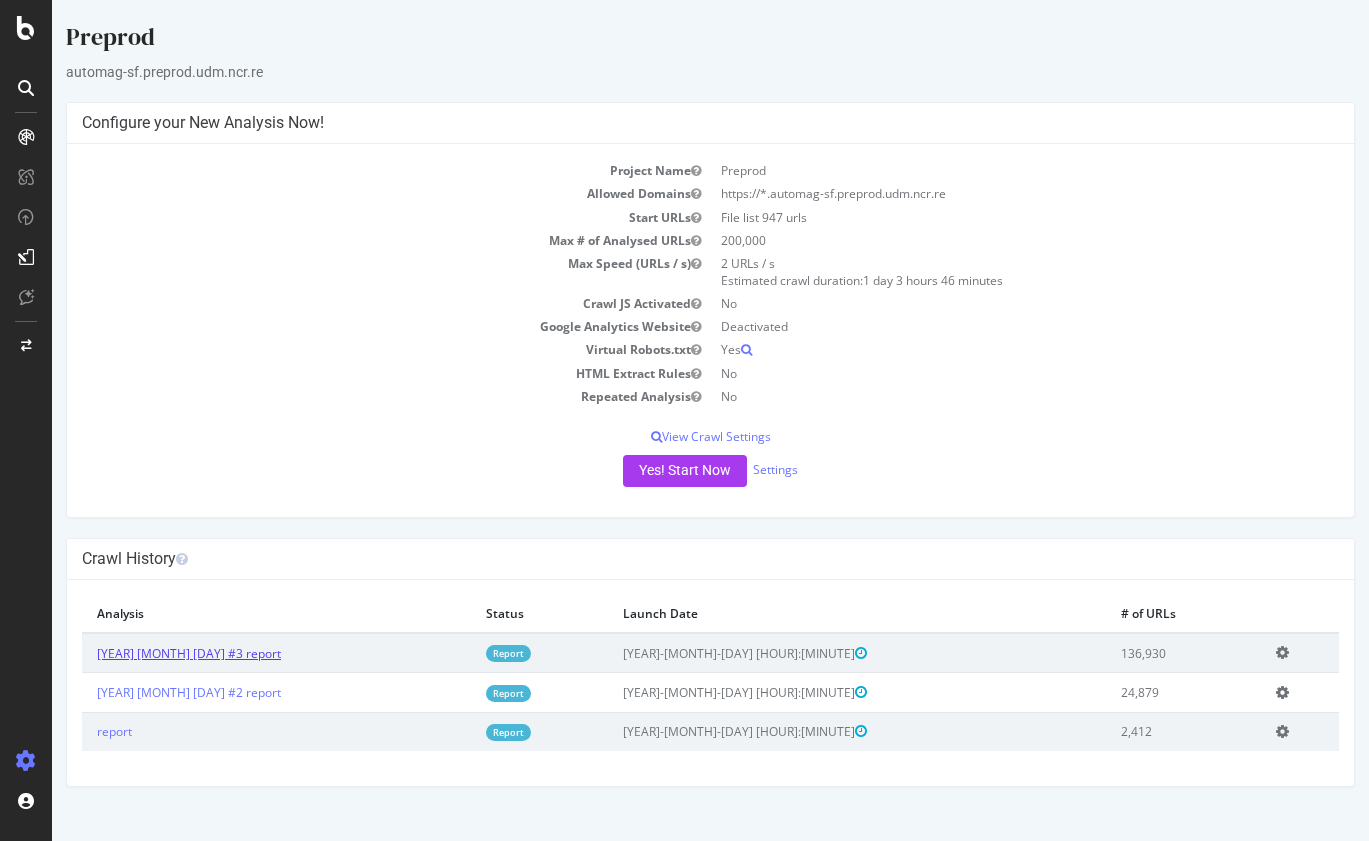click on "[YEAR] [MONTH] [DAY] #3
report" at bounding box center [189, 653] 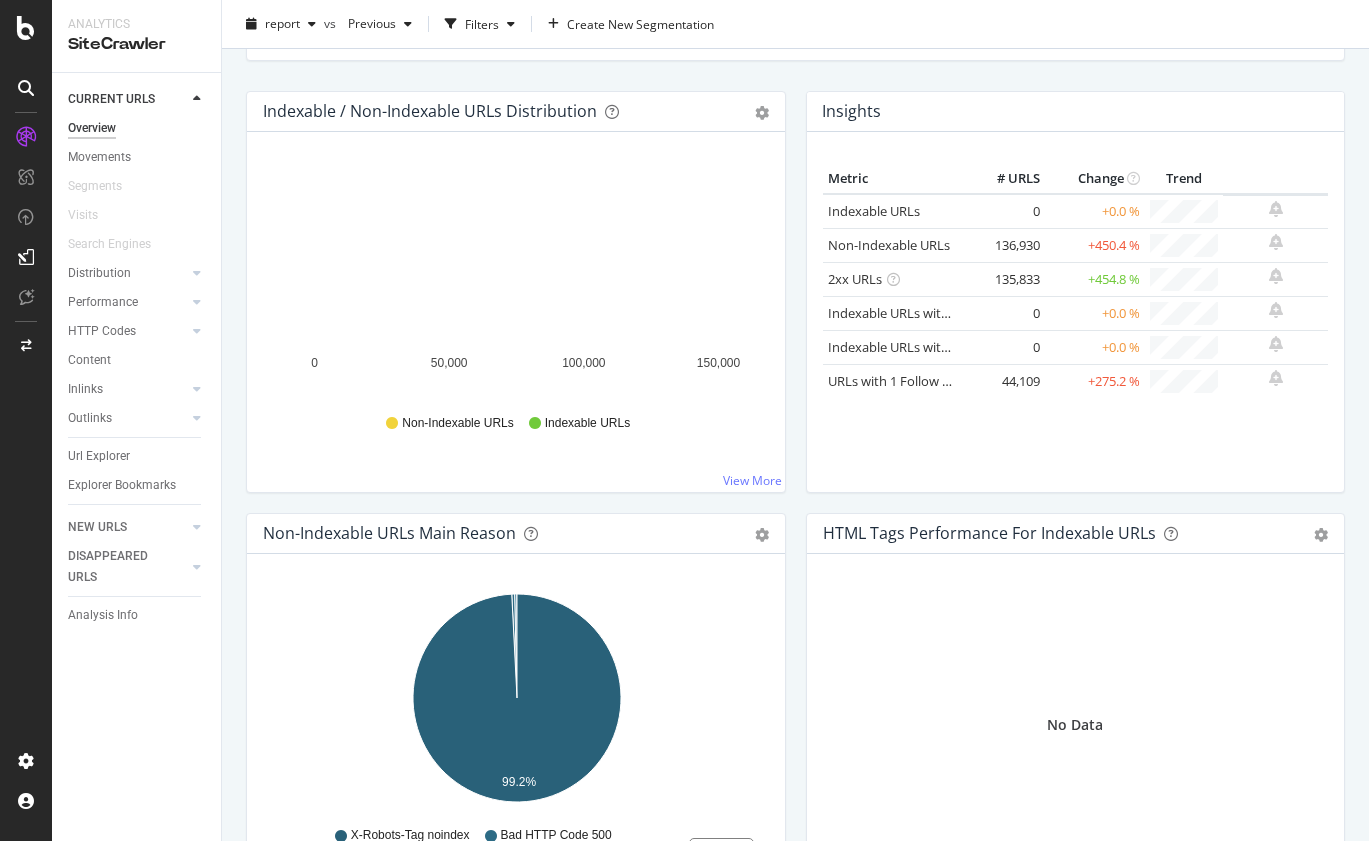 scroll, scrollTop: 0, scrollLeft: 0, axis: both 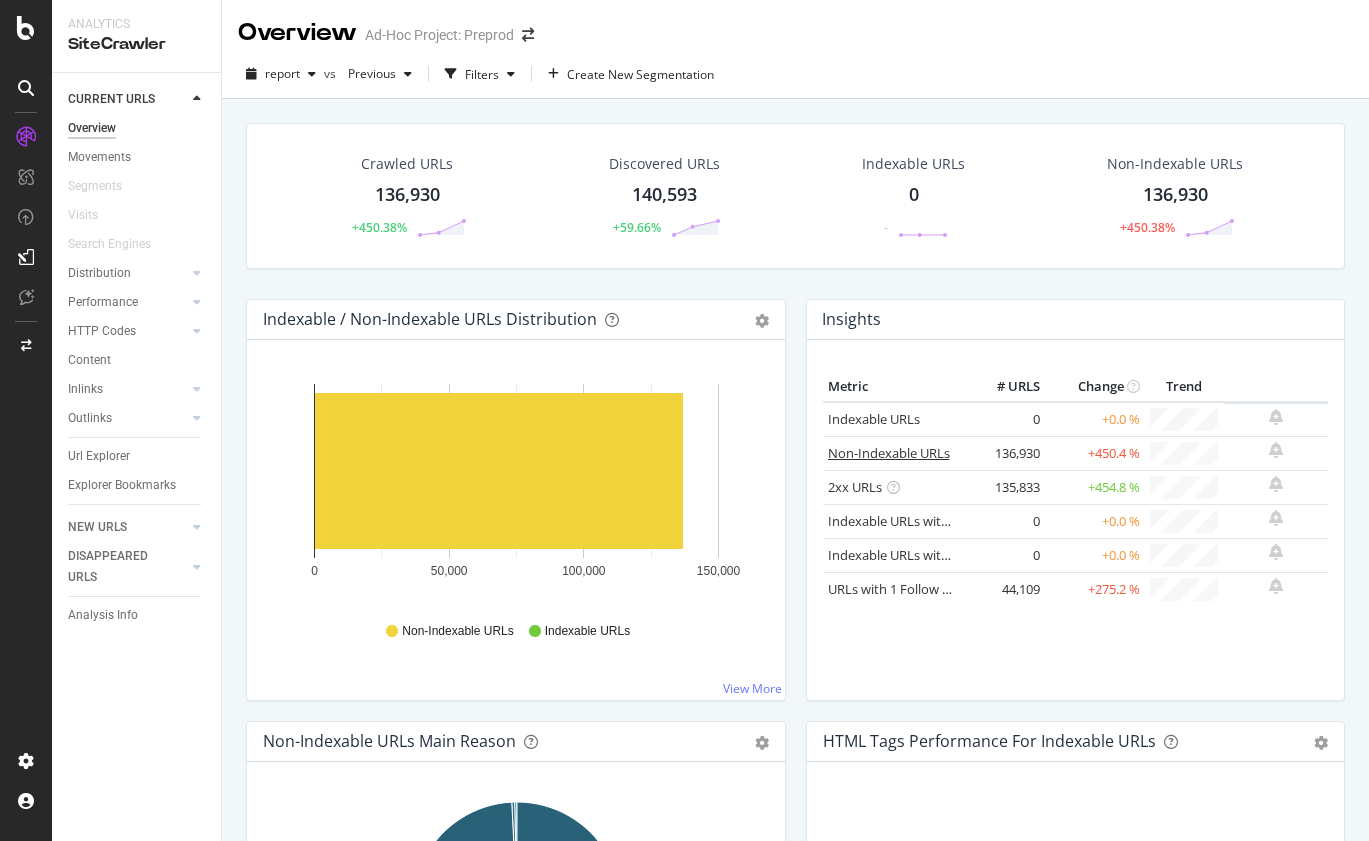 click on "Non-Indexable URLs" at bounding box center (889, 453) 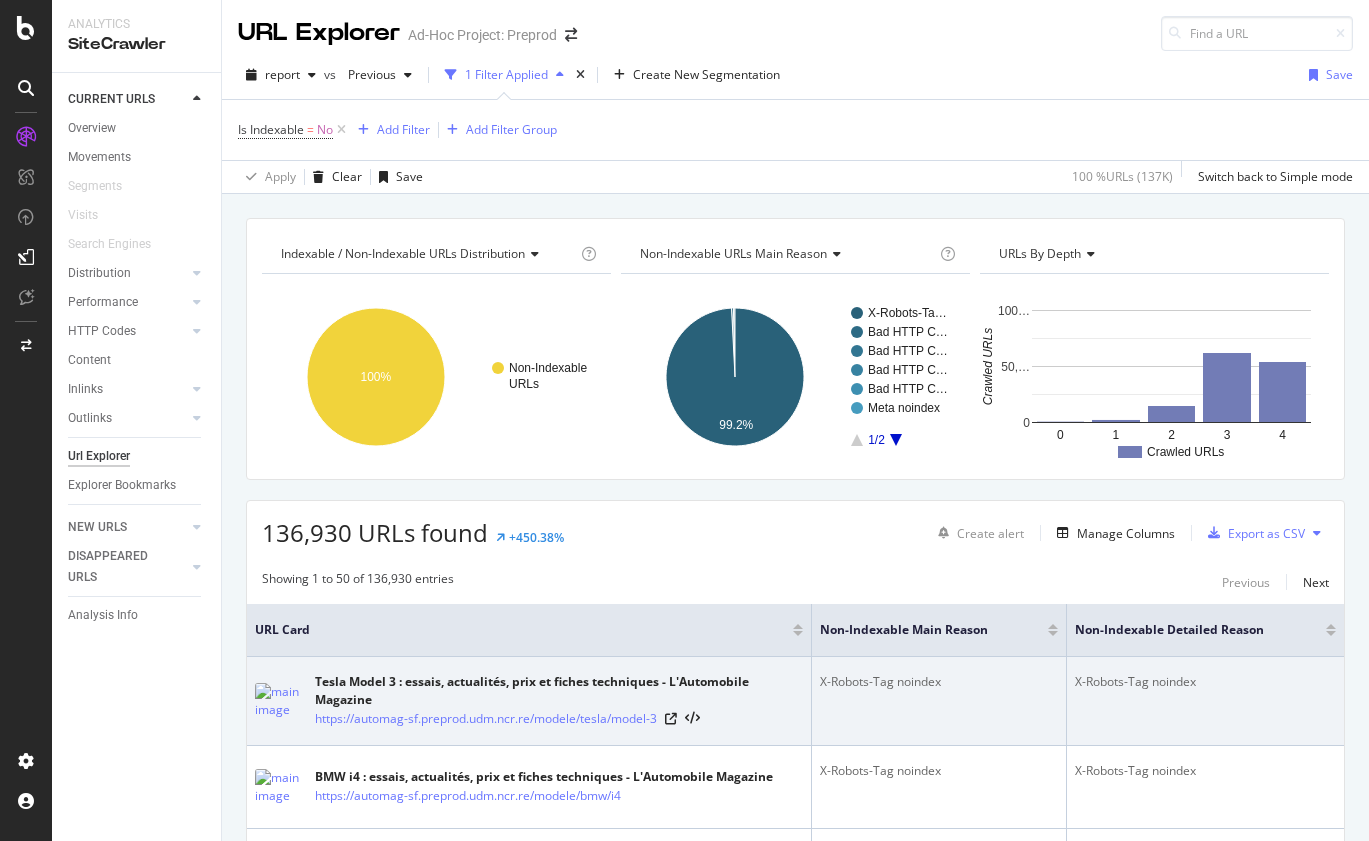 click on "Tesla Model 3 : essais, actualités, prix et fiches techniques - L'Automobile Magazine" at bounding box center (559, 691) 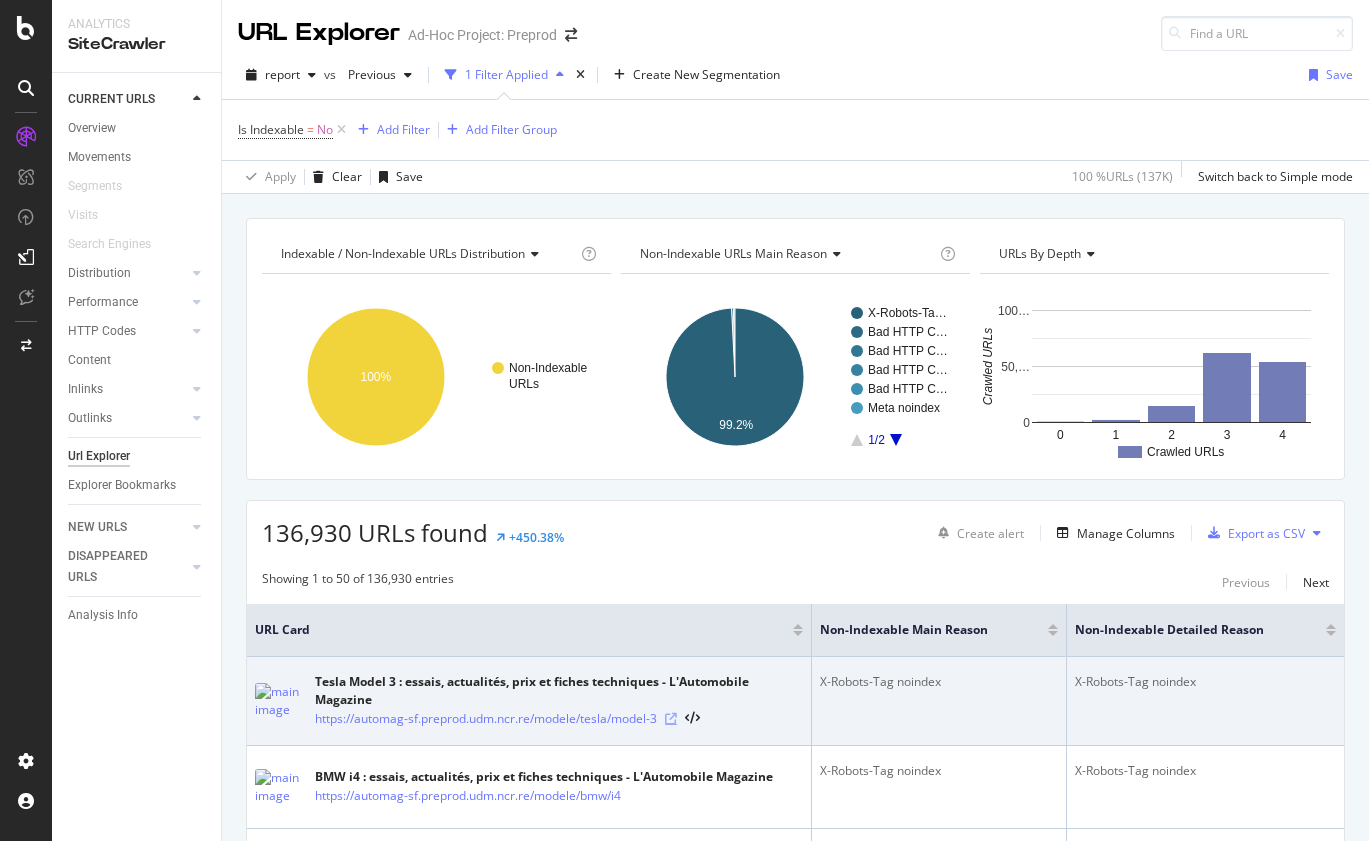 click at bounding box center (671, 719) 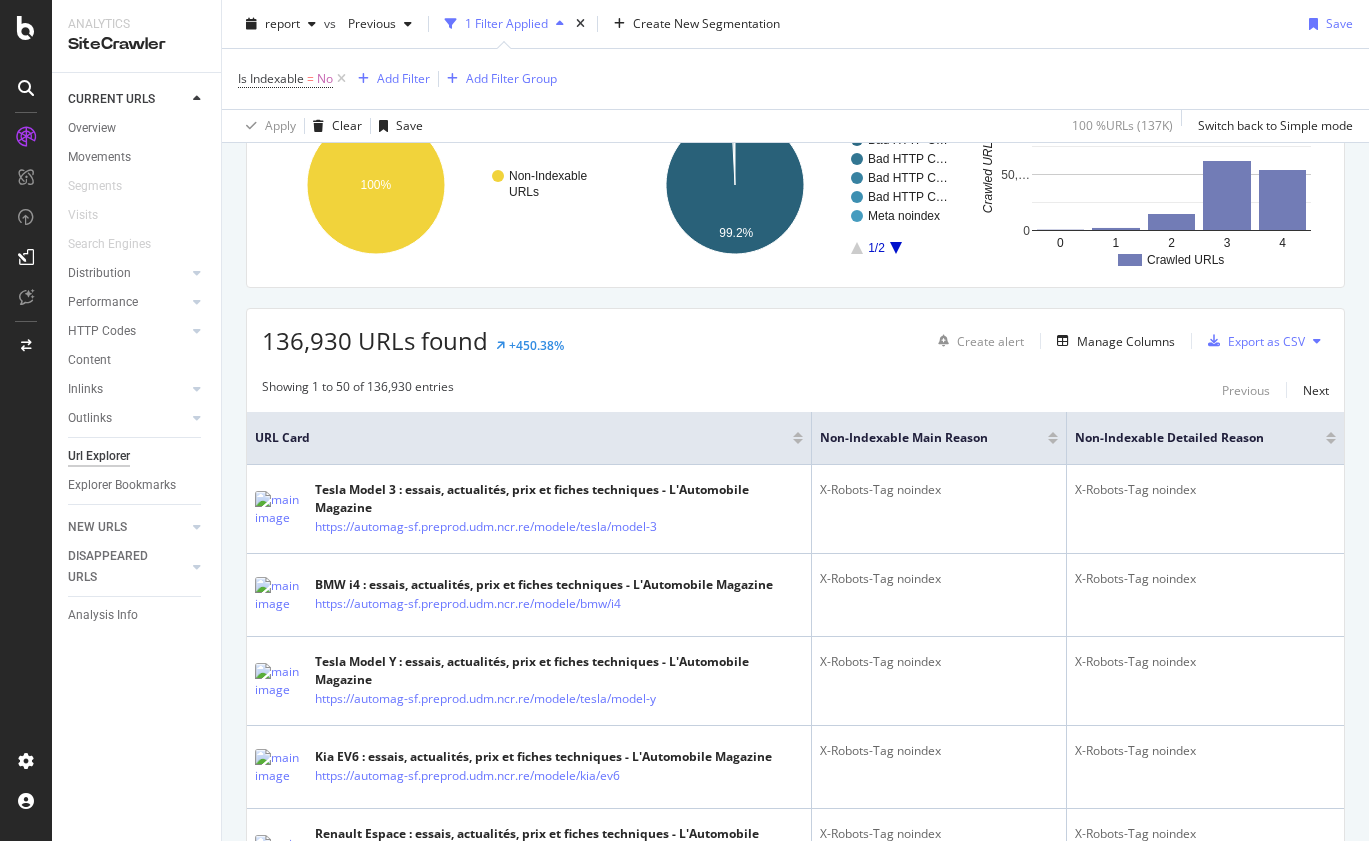 scroll, scrollTop: 0, scrollLeft: 0, axis: both 